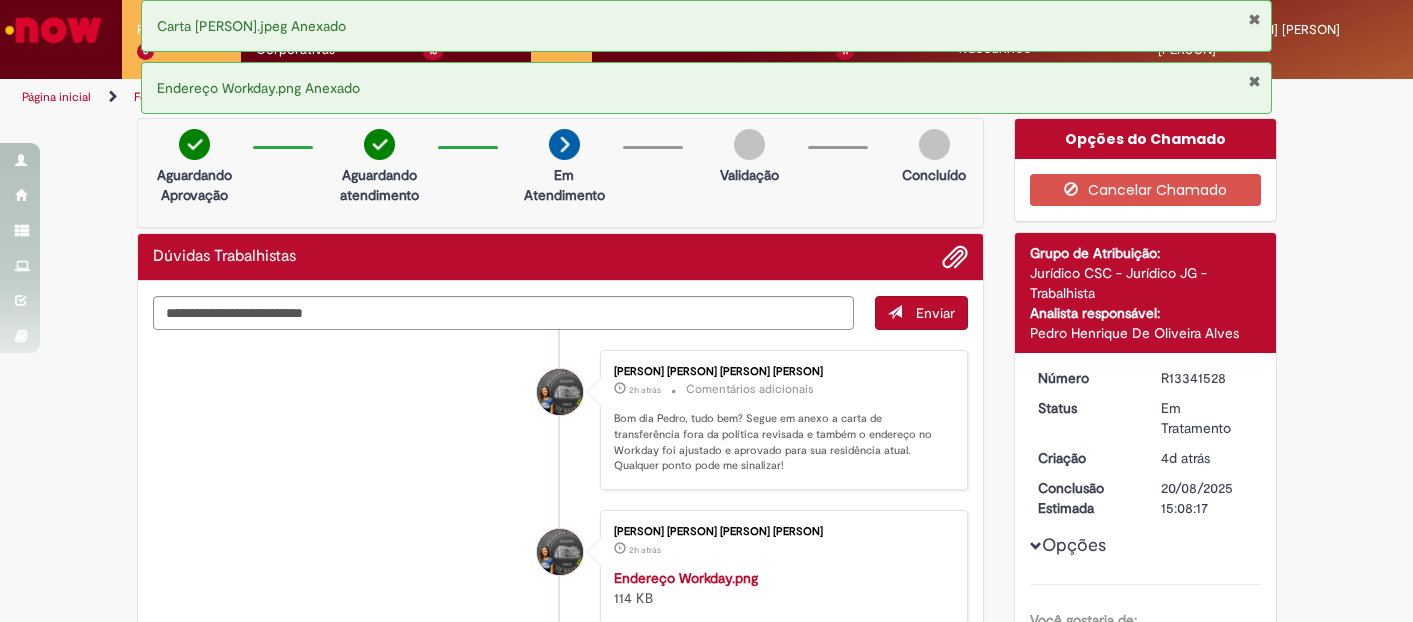 scroll, scrollTop: 0, scrollLeft: 0, axis: both 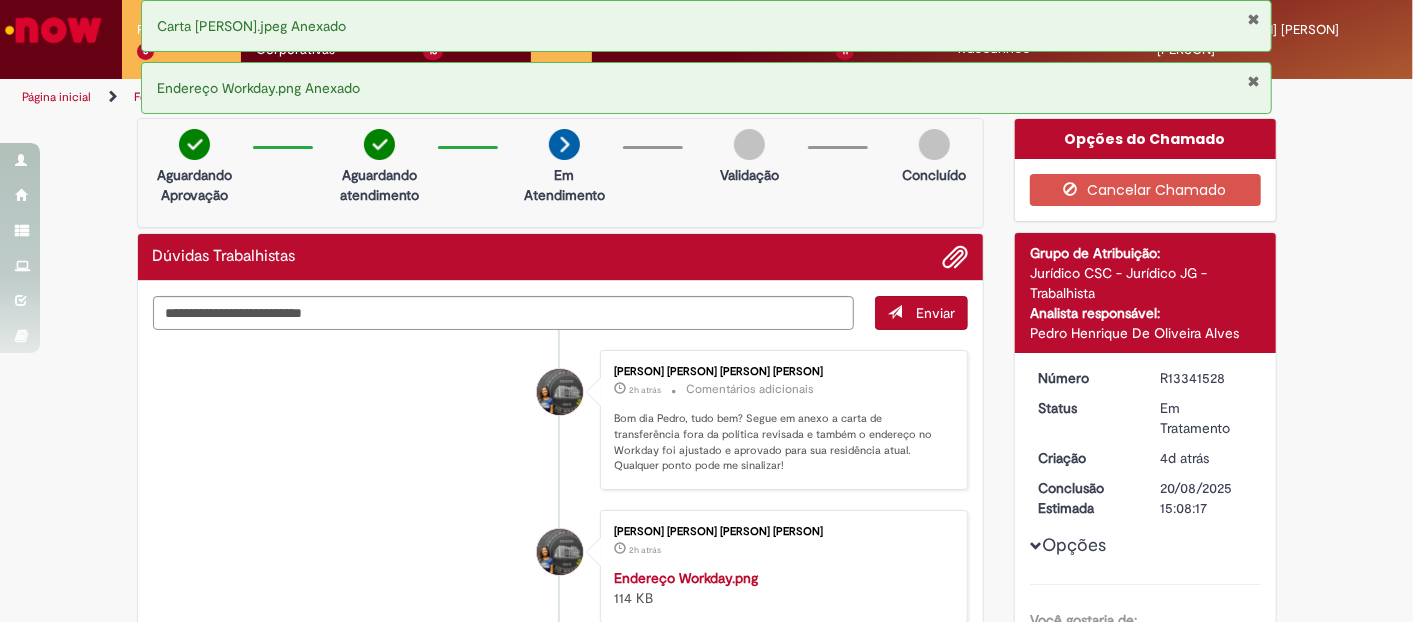 click at bounding box center [53, 30] 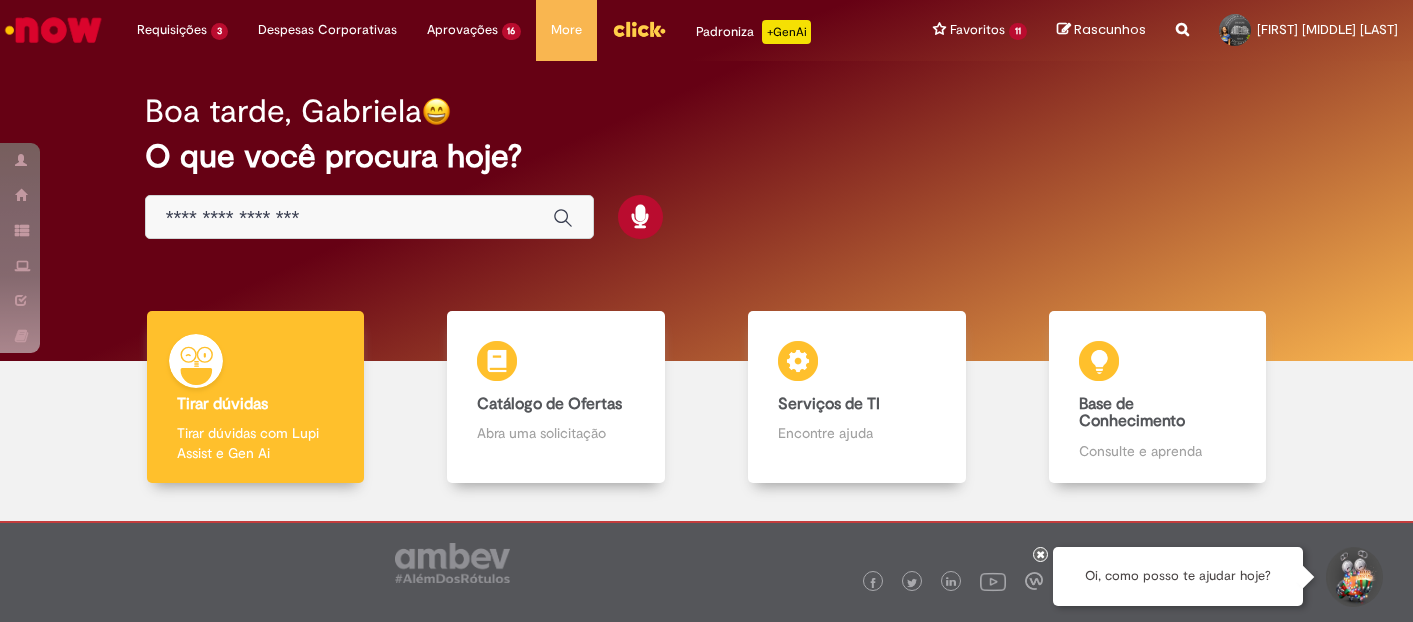 scroll, scrollTop: 0, scrollLeft: 0, axis: both 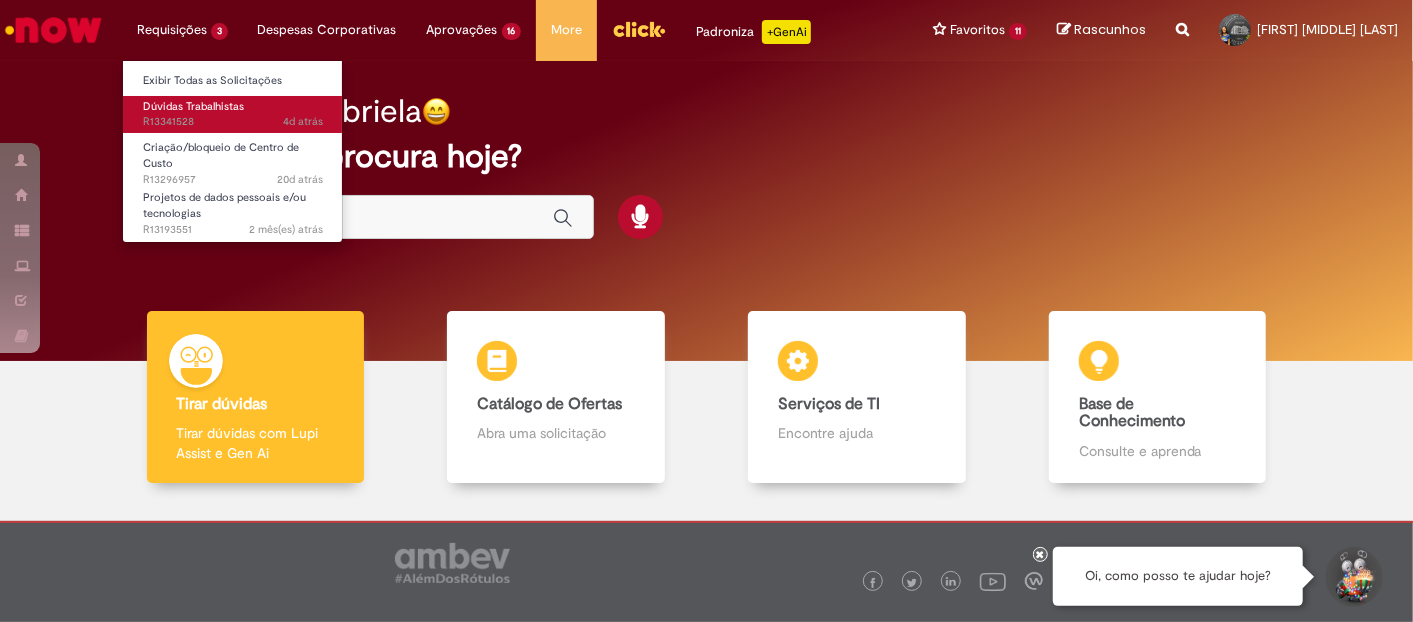 click on "Dúvidas Trabalhistas" at bounding box center [193, 106] 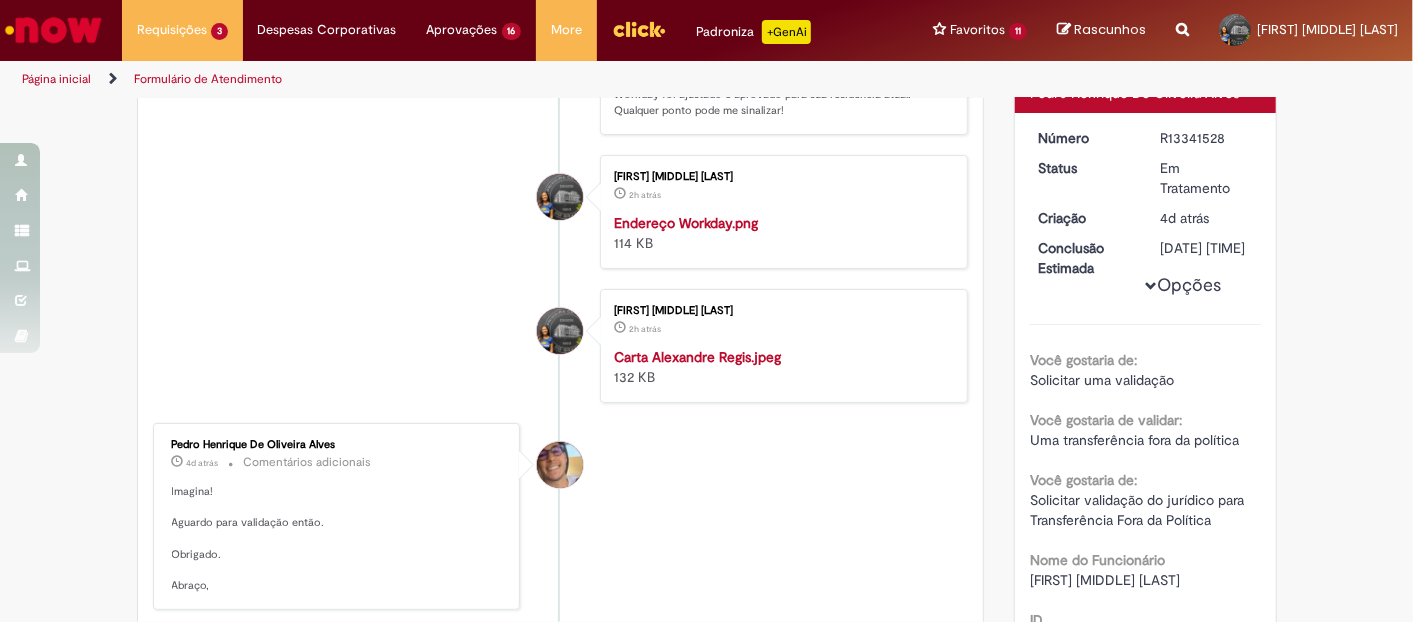 scroll, scrollTop: 0, scrollLeft: 0, axis: both 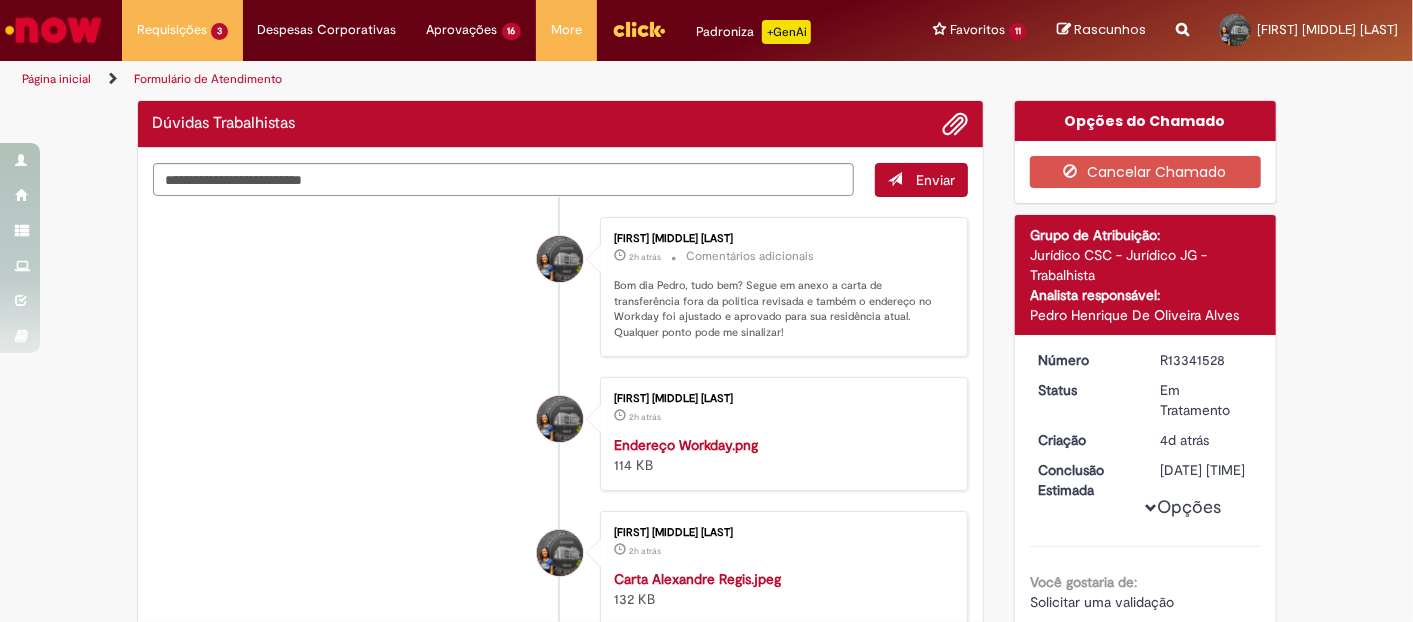 click at bounding box center (53, 30) 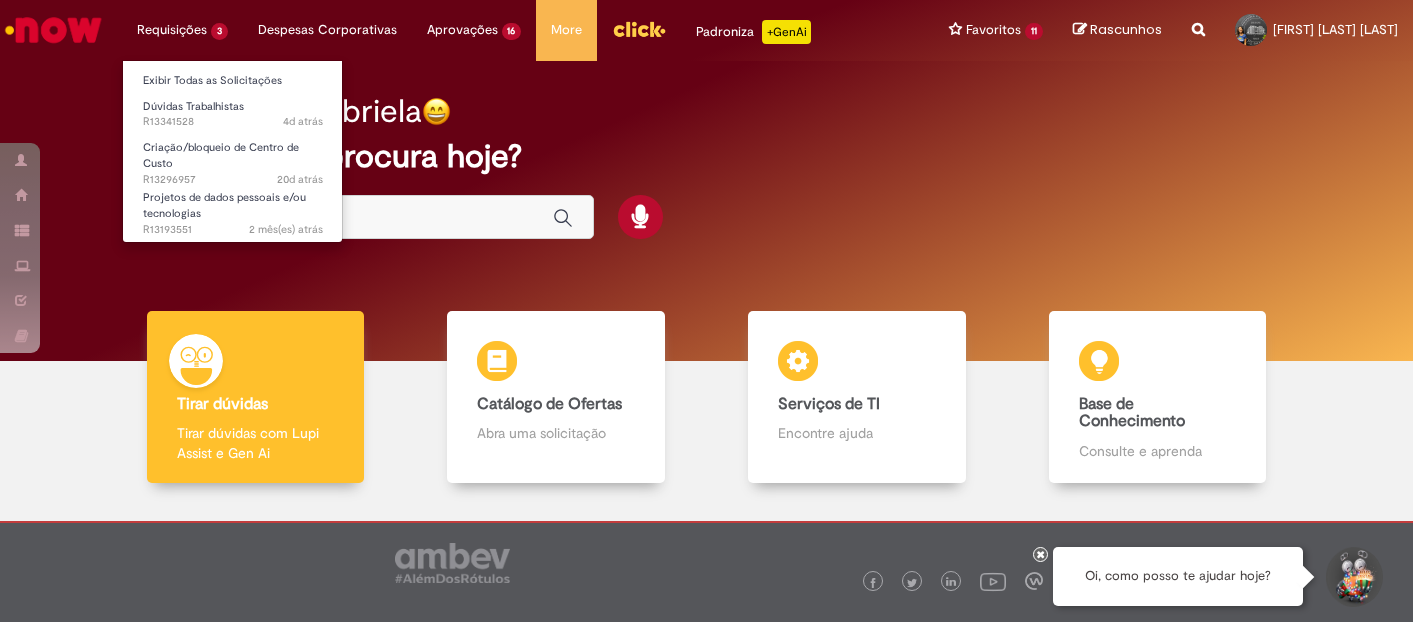 scroll, scrollTop: 0, scrollLeft: 0, axis: both 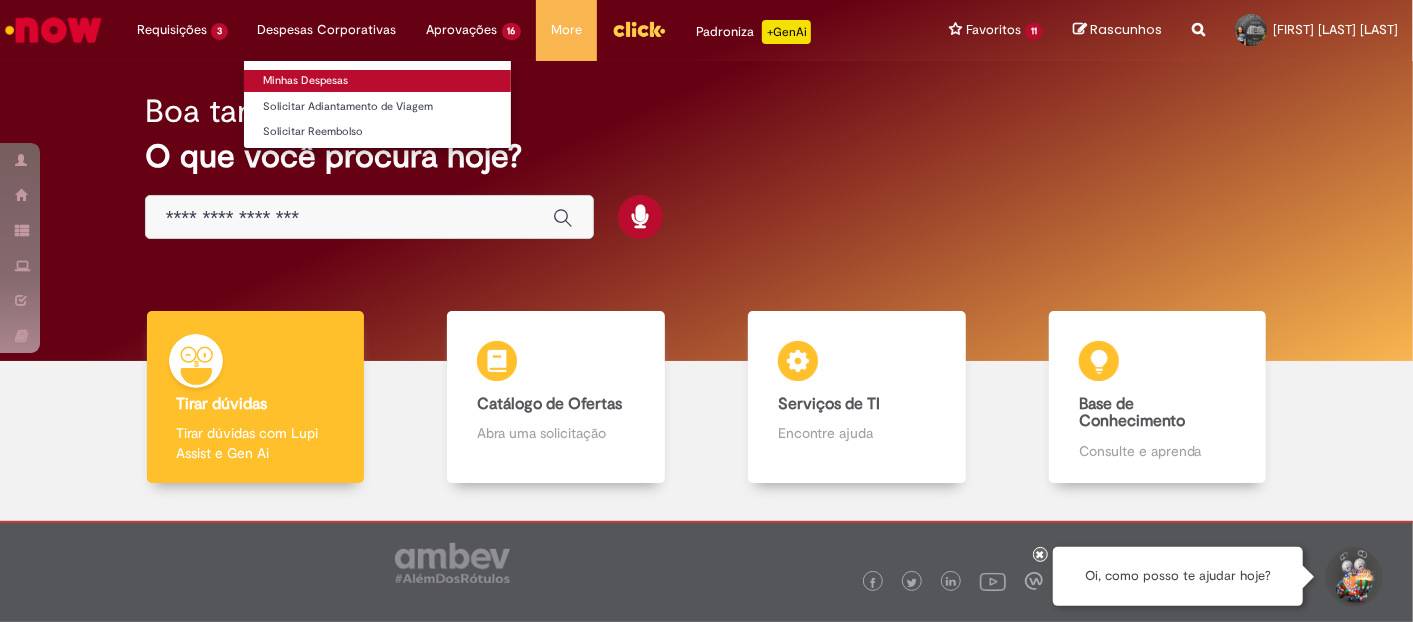 click on "Minhas Despesas" at bounding box center [377, 81] 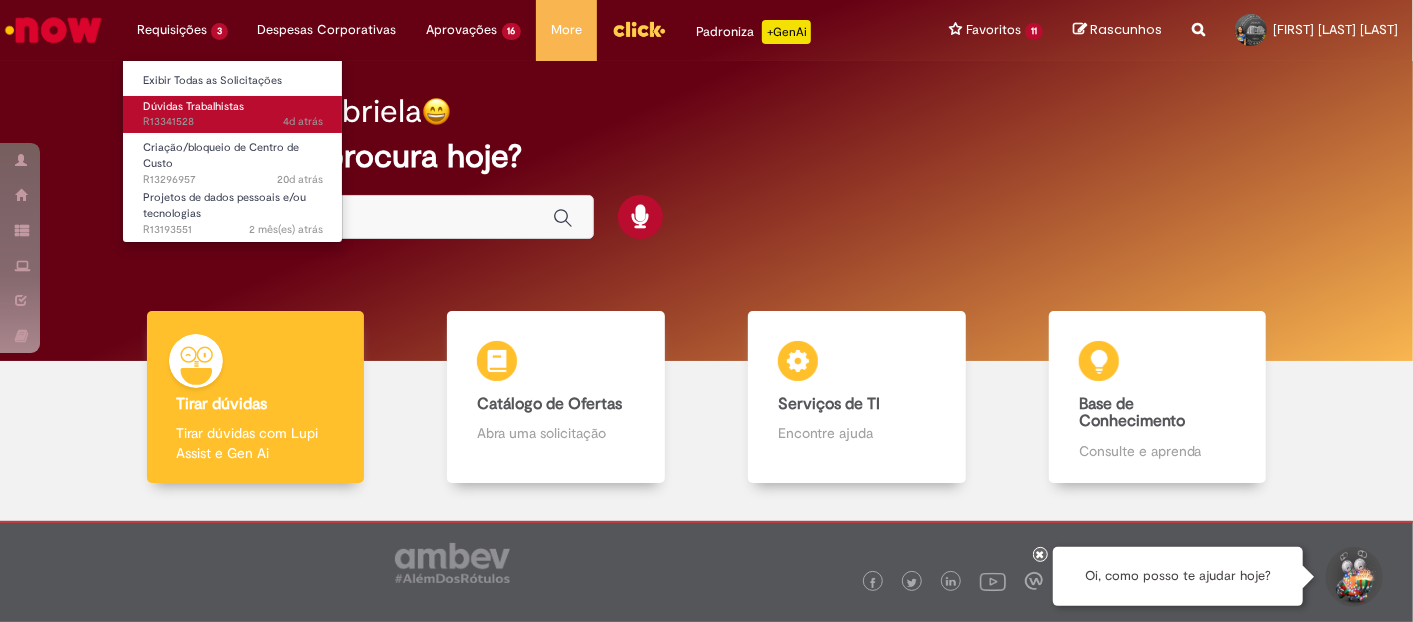 click on "4d atrás 4 dias atrás  R13341528" at bounding box center [233, 122] 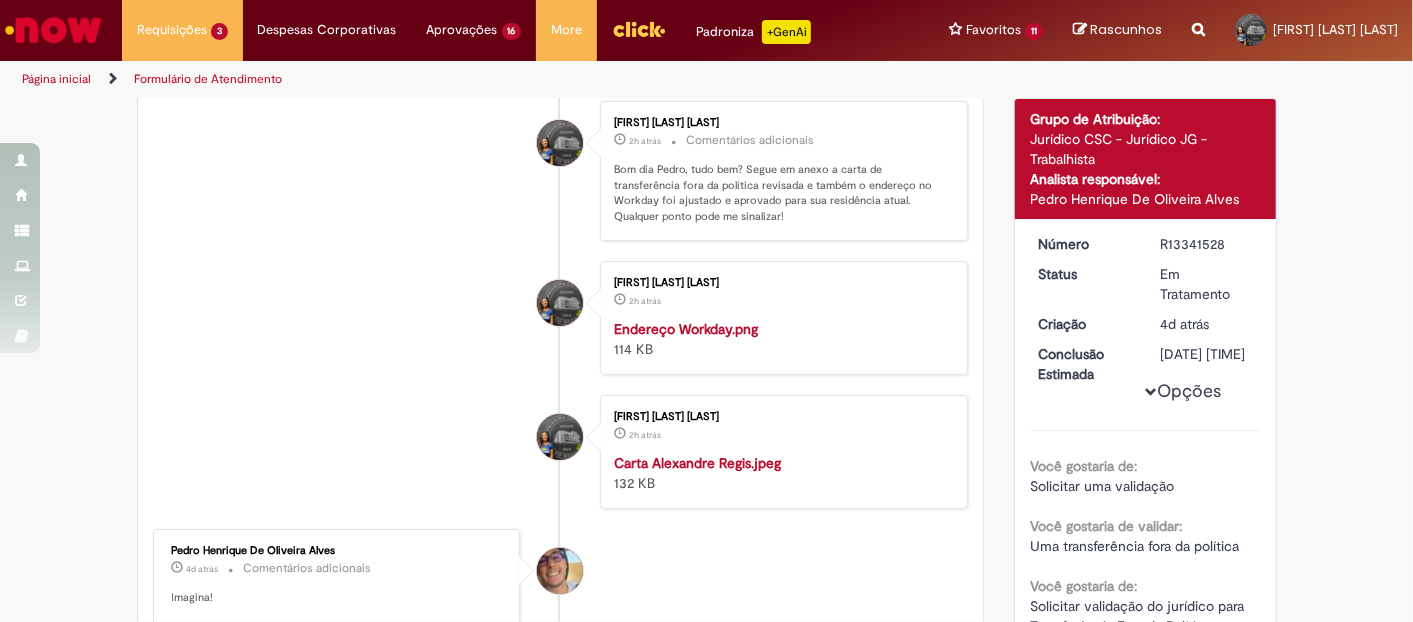 scroll, scrollTop: 0, scrollLeft: 0, axis: both 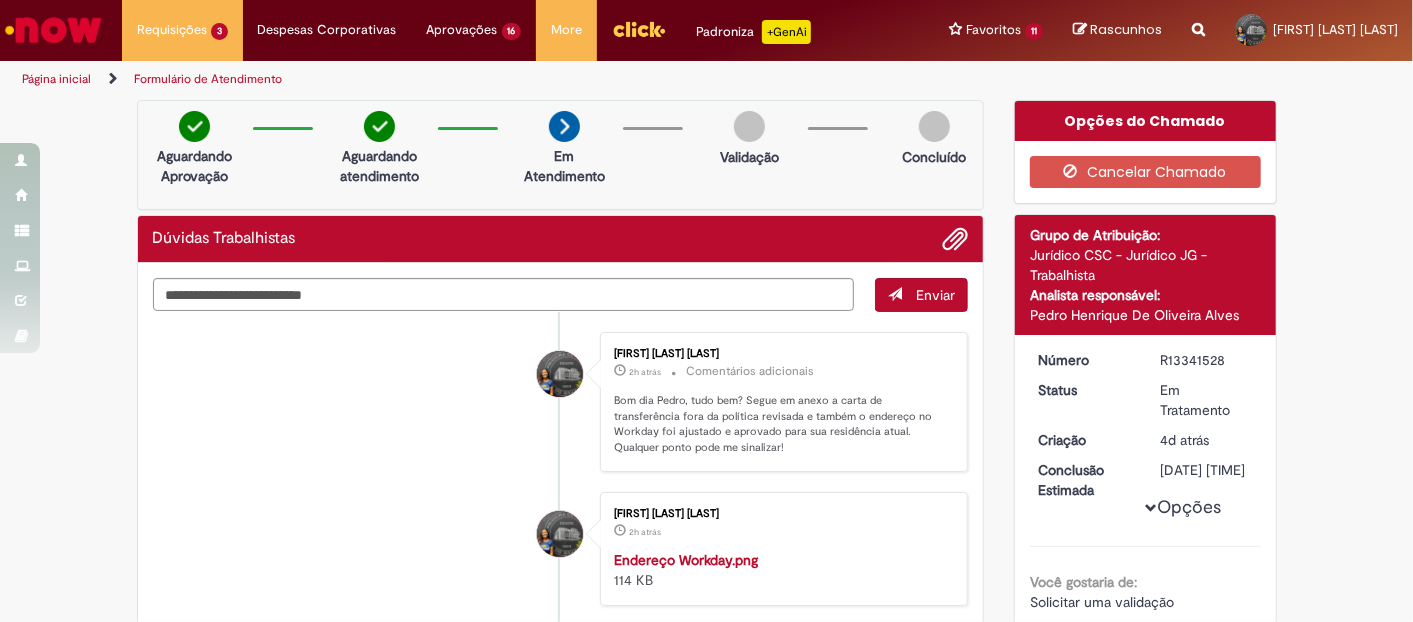 click at bounding box center (53, 30) 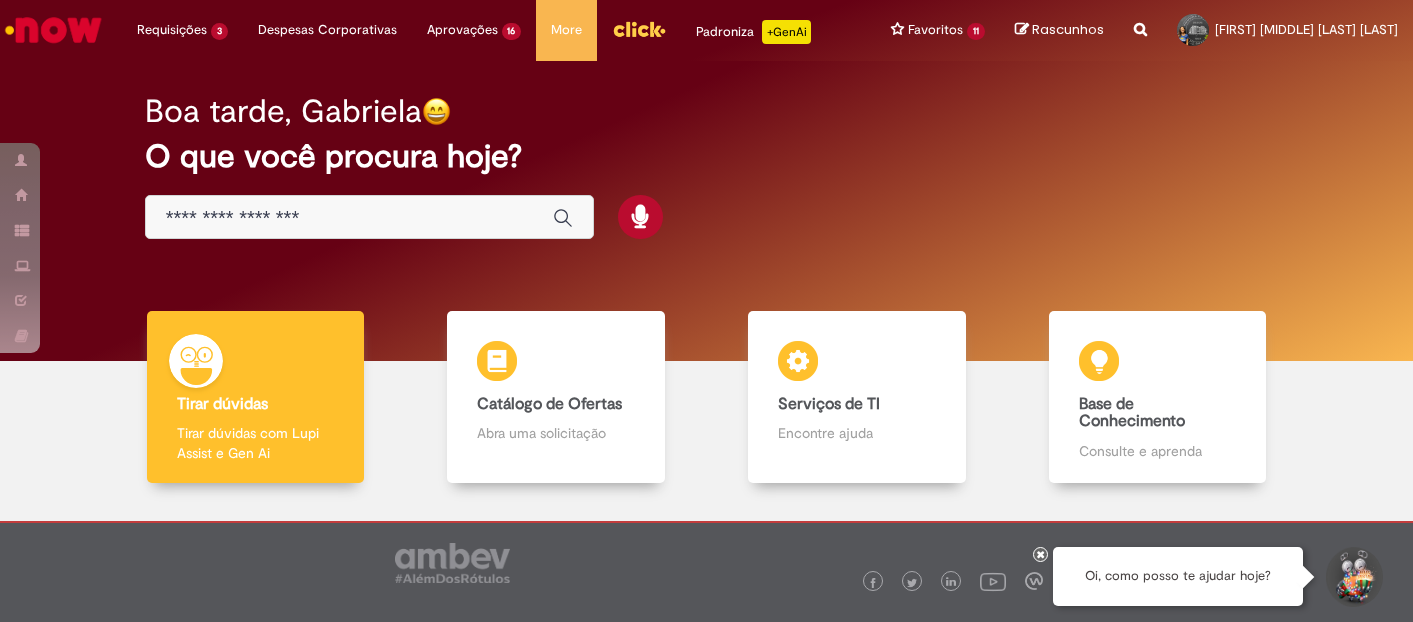 scroll, scrollTop: 0, scrollLeft: 0, axis: both 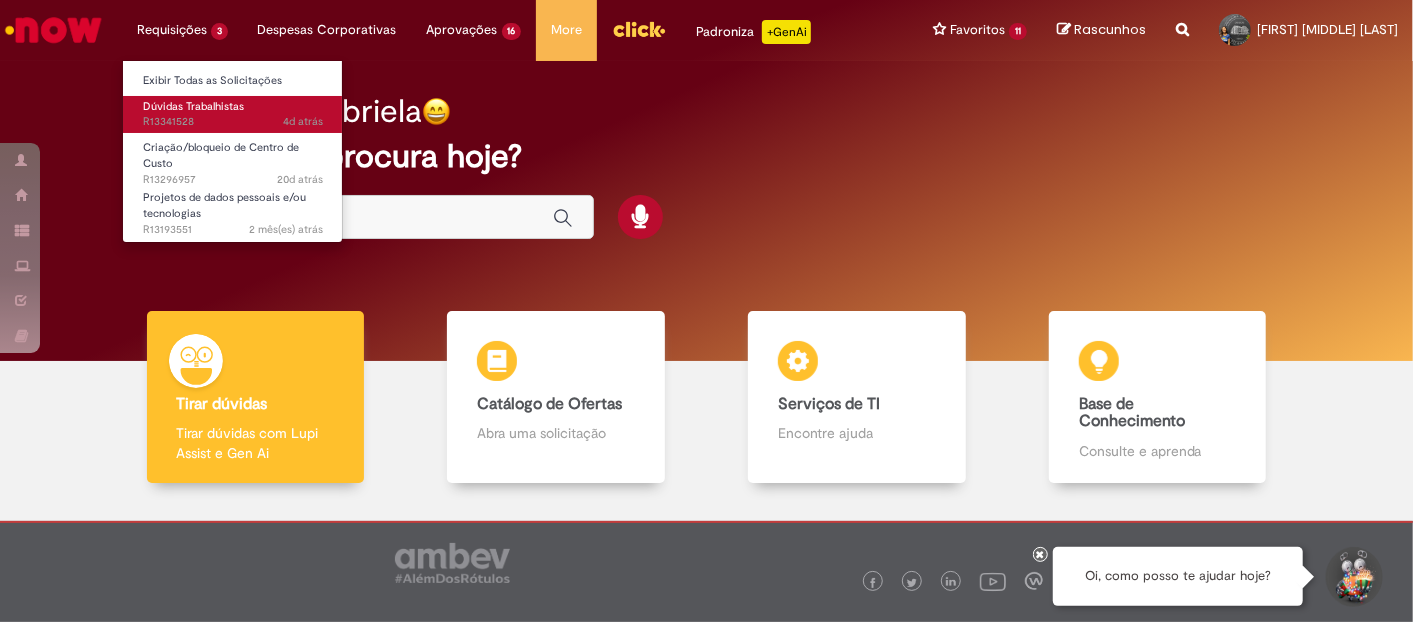 click on "4d atrás 4 dias atrás  R13341528" at bounding box center [233, 122] 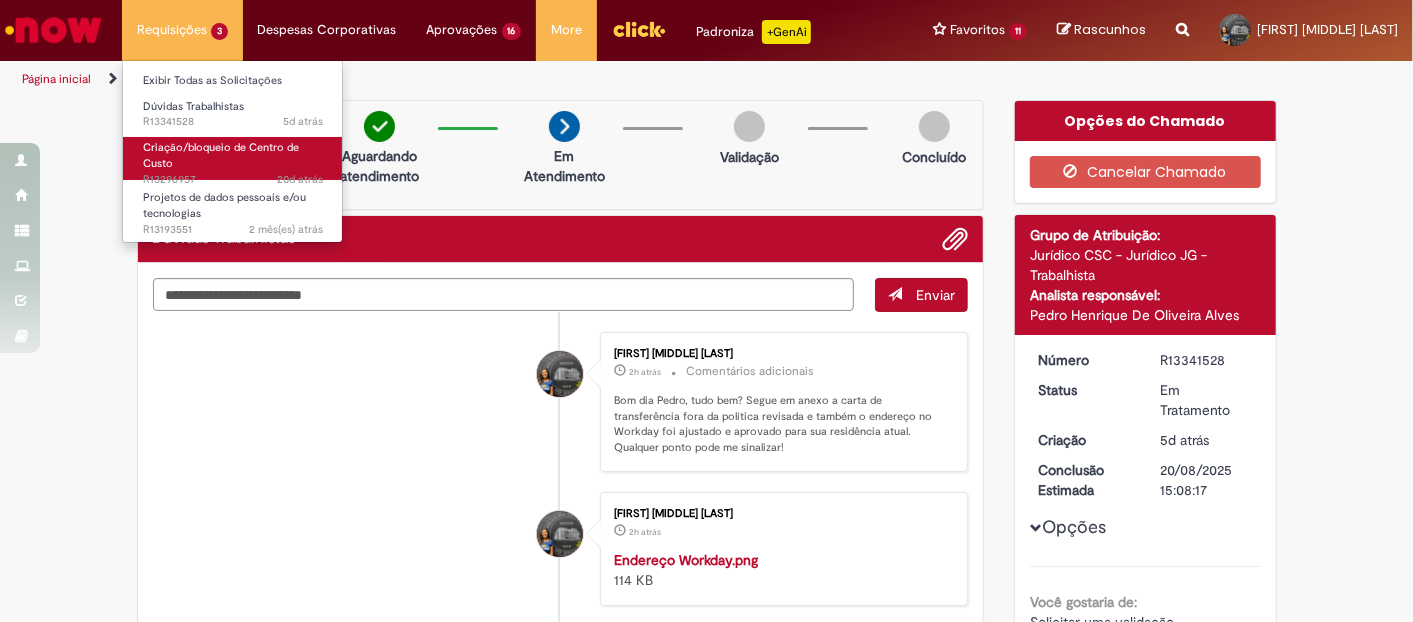 click on "Criação/bloqueio de Centro de Custo" at bounding box center [221, 155] 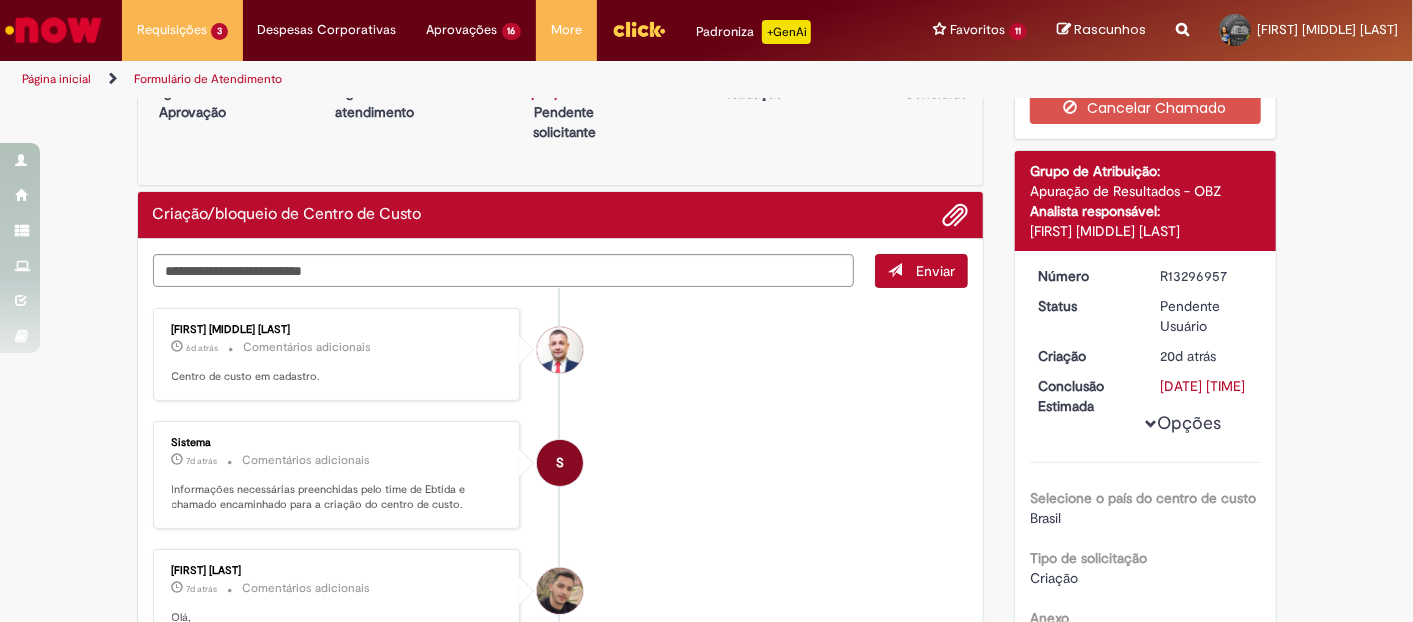 scroll, scrollTop: 111, scrollLeft: 0, axis: vertical 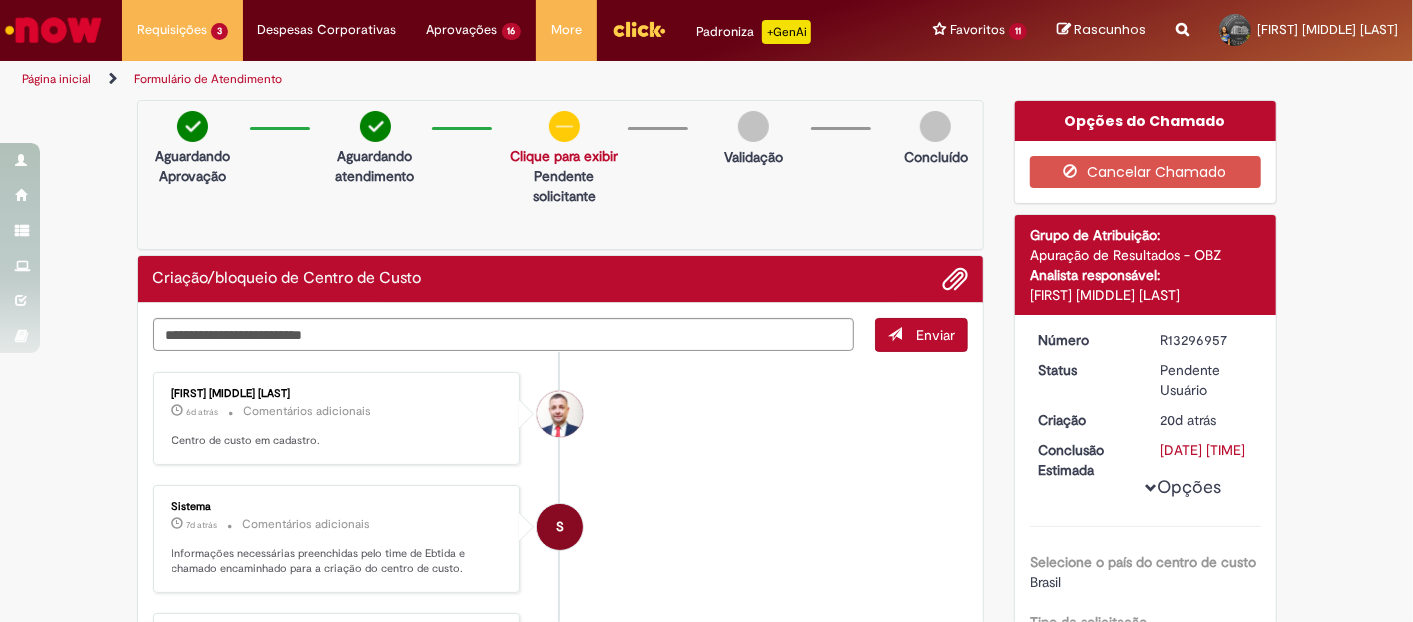 click at bounding box center [53, 30] 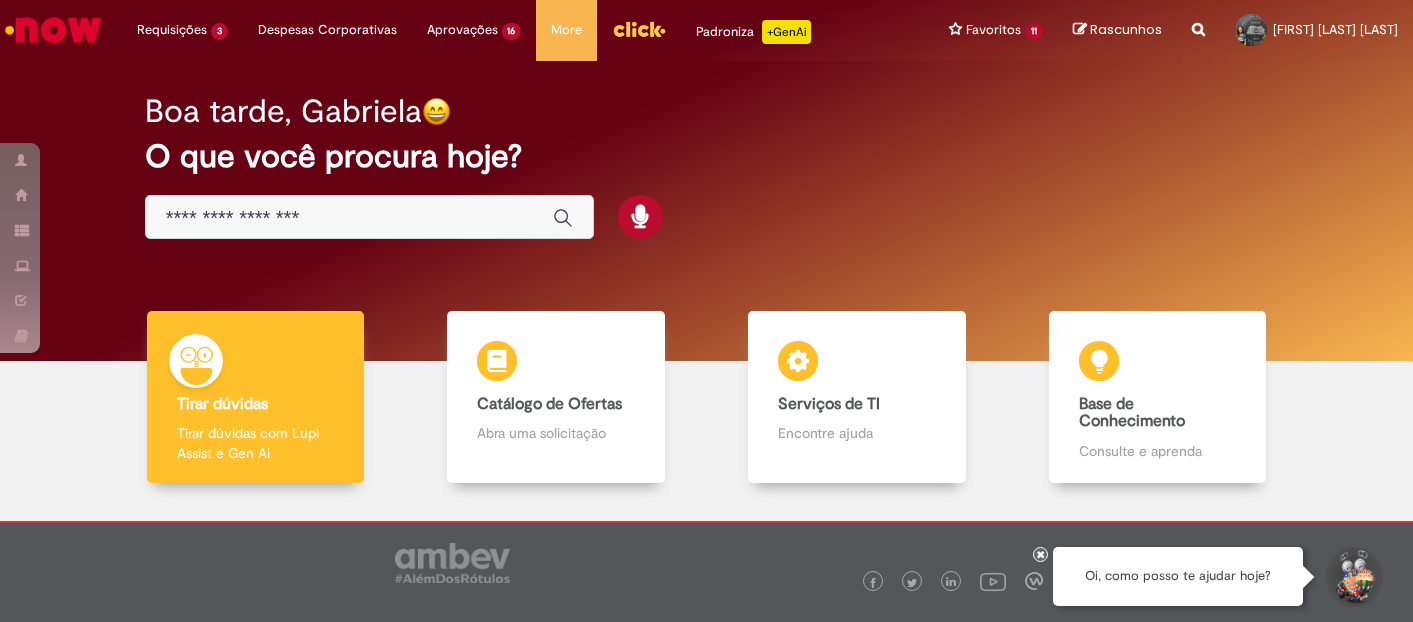 scroll, scrollTop: 0, scrollLeft: 0, axis: both 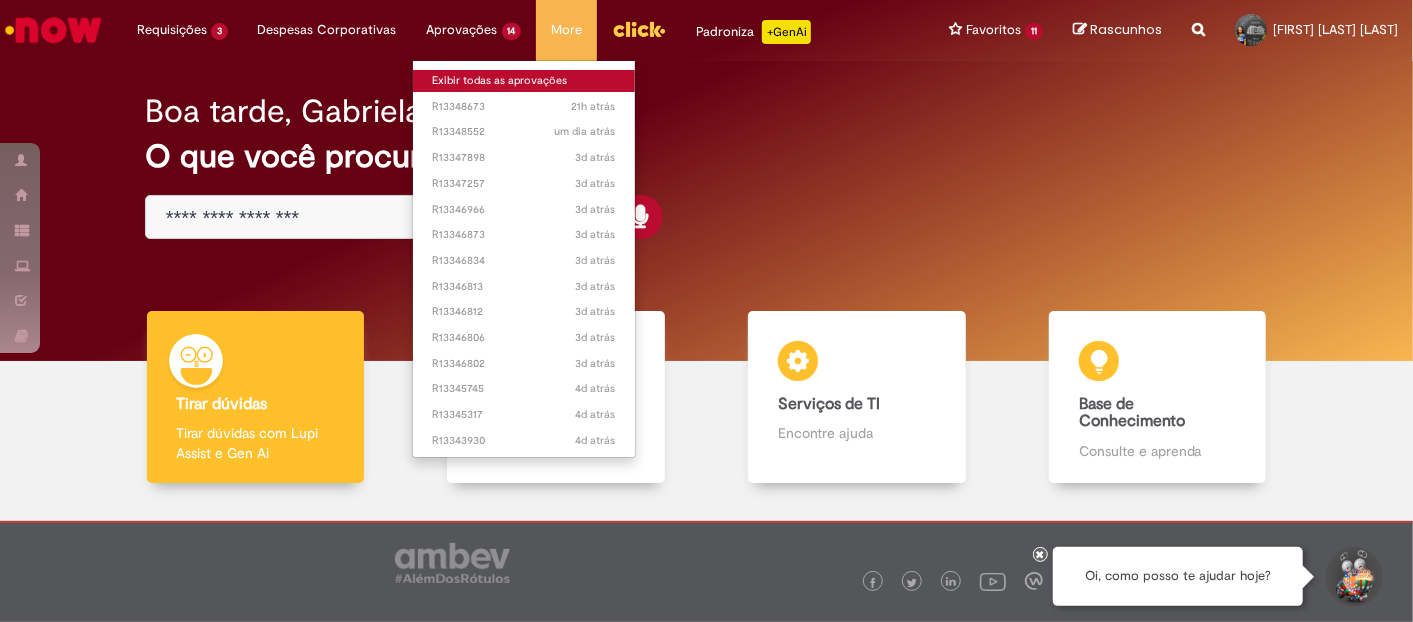 click on "Exibir todas as aprovações" at bounding box center (524, 81) 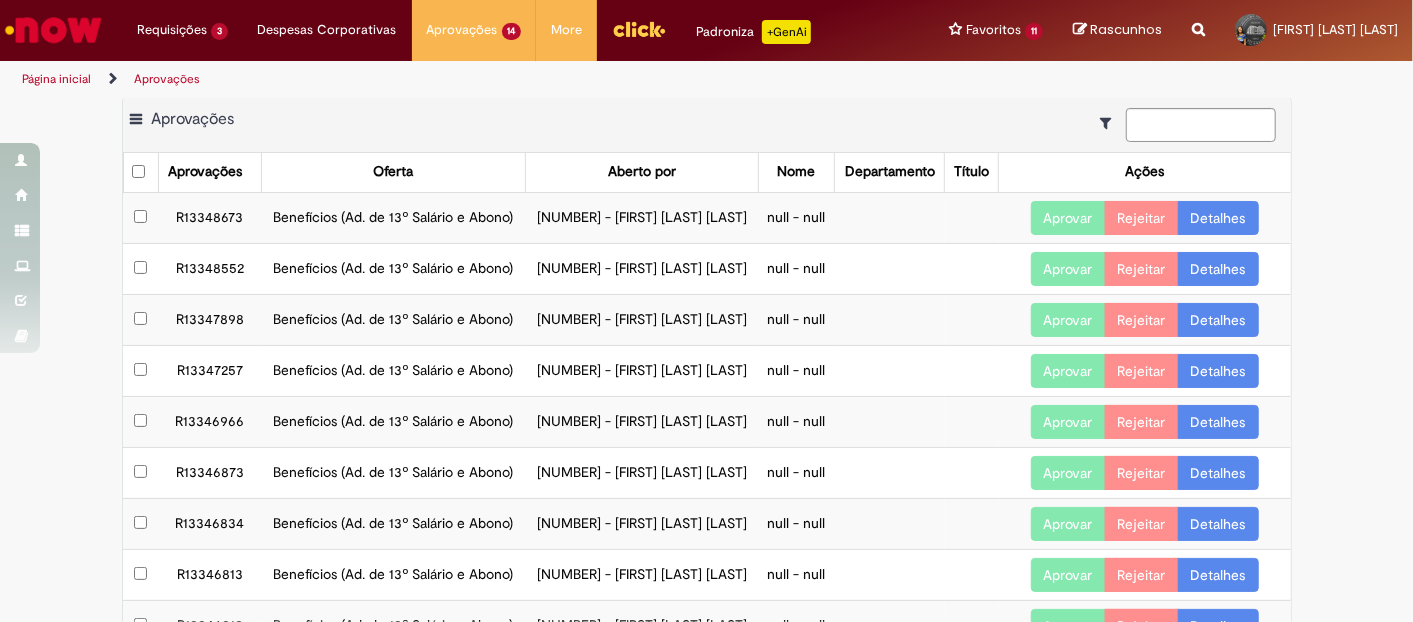 scroll, scrollTop: 0, scrollLeft: 0, axis: both 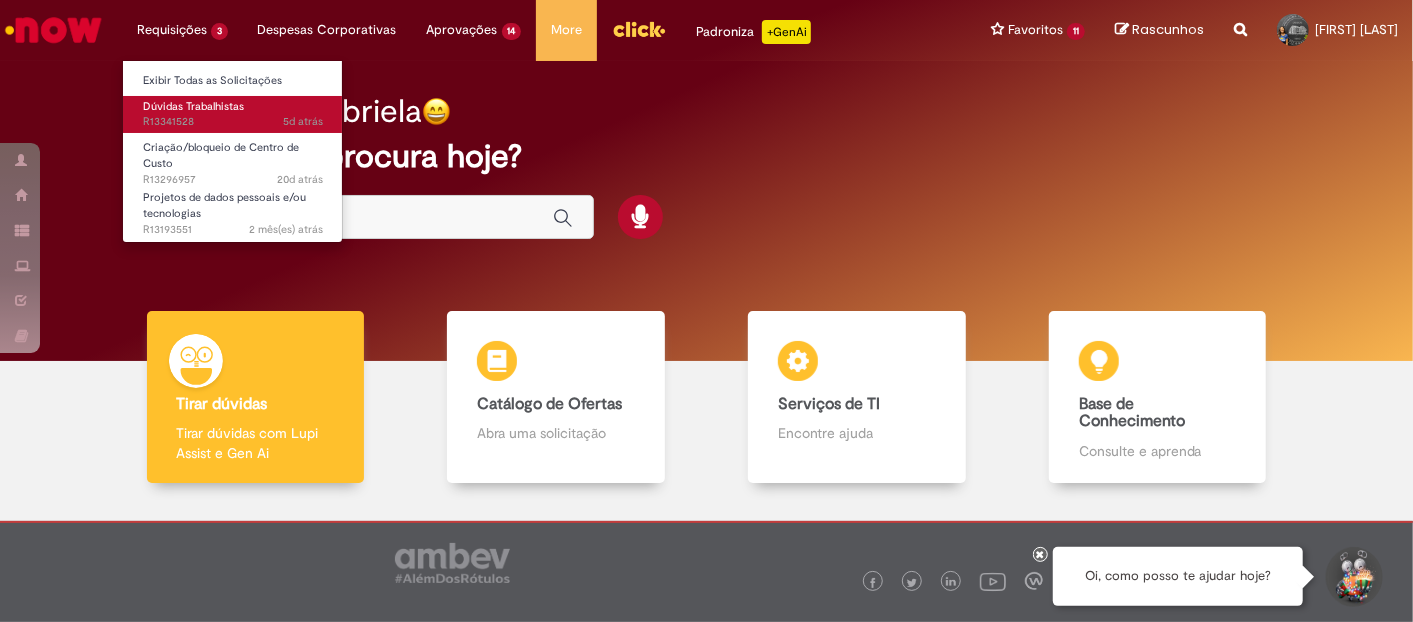 click on "Dúvidas Trabalhistas" at bounding box center (193, 106) 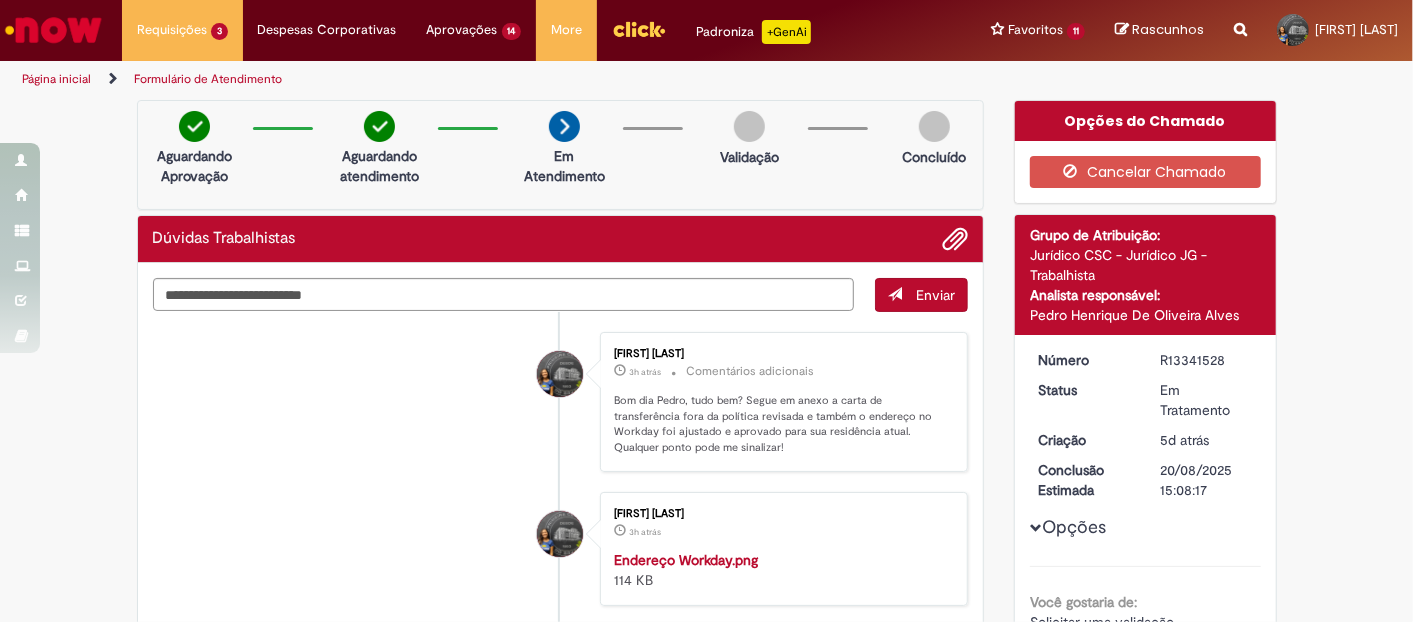 click at bounding box center (53, 30) 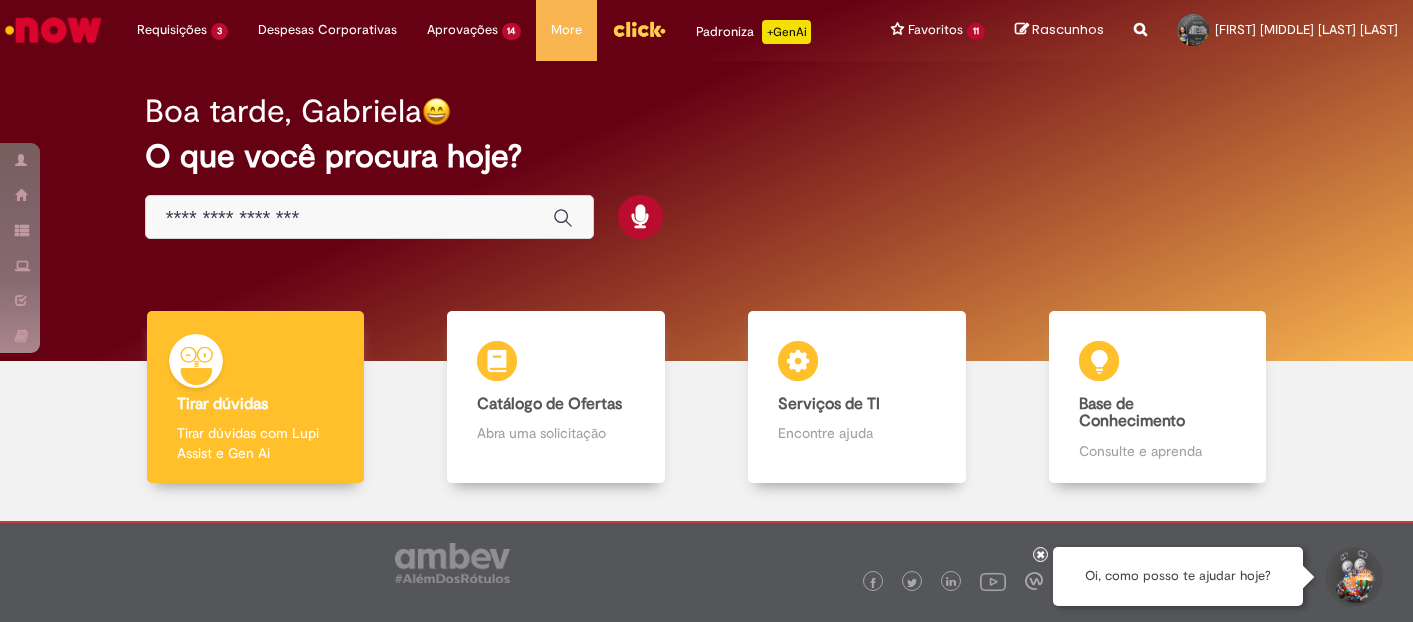 scroll, scrollTop: 0, scrollLeft: 0, axis: both 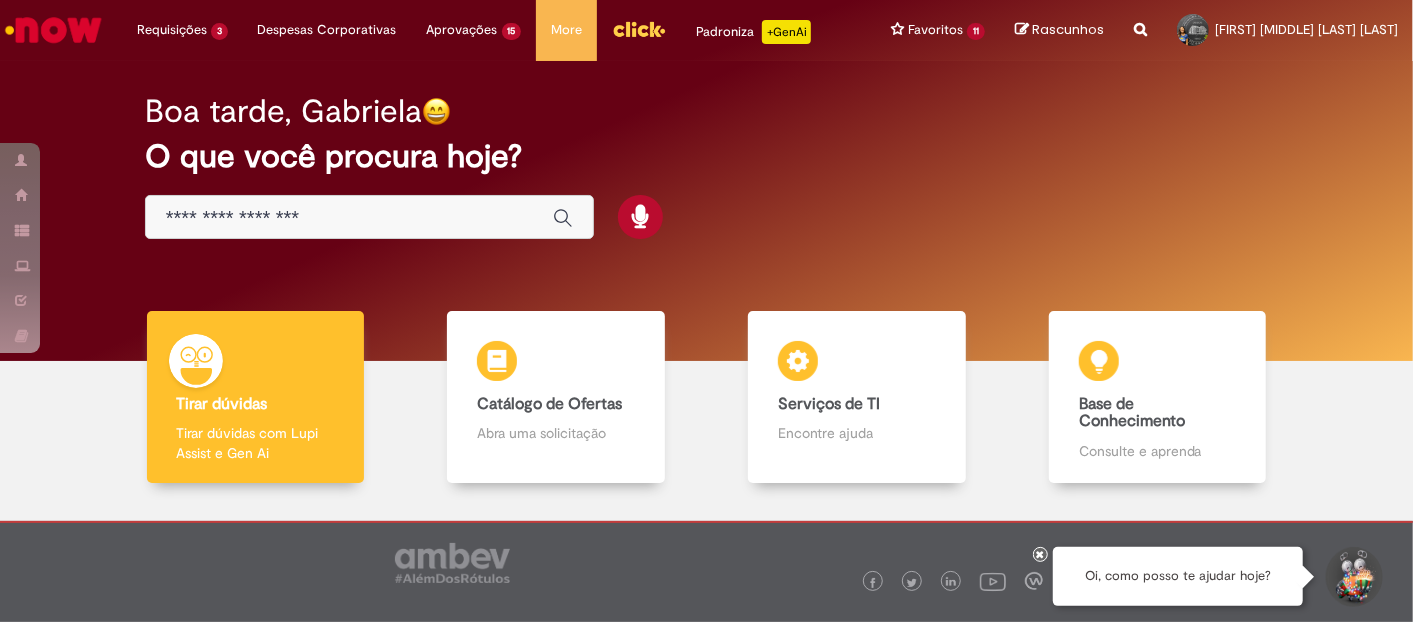 click at bounding box center [53, 30] 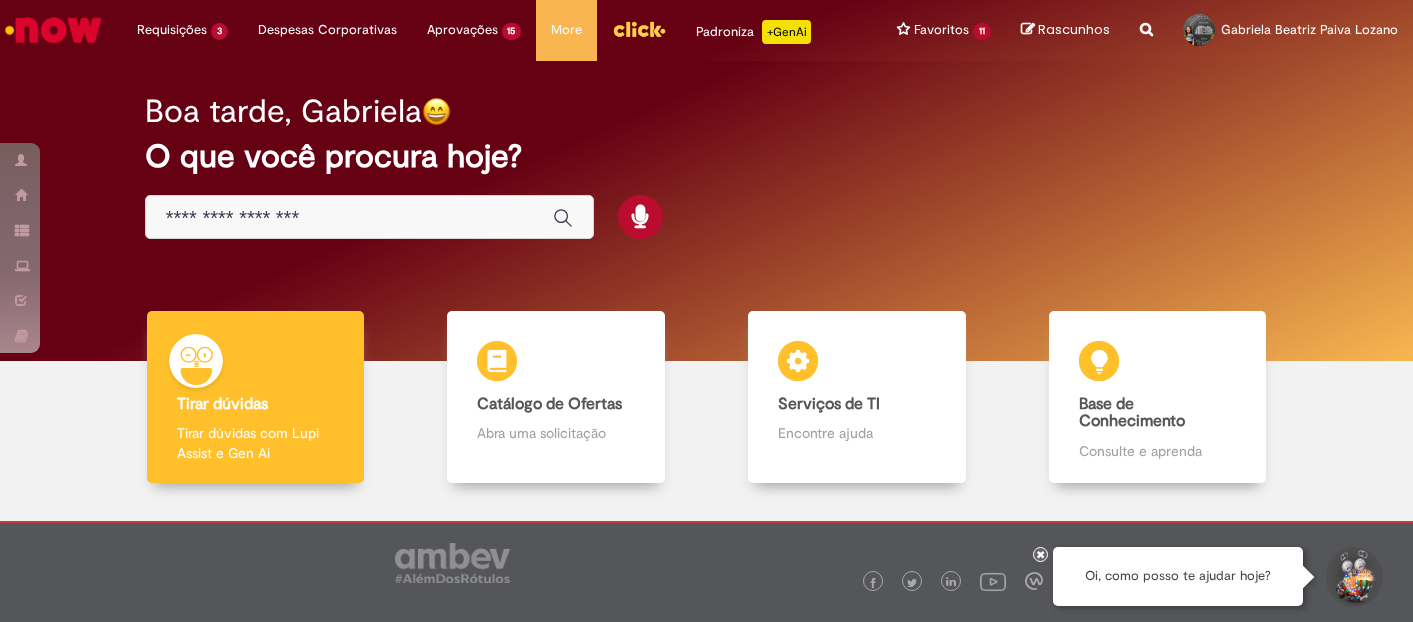 scroll, scrollTop: 0, scrollLeft: 0, axis: both 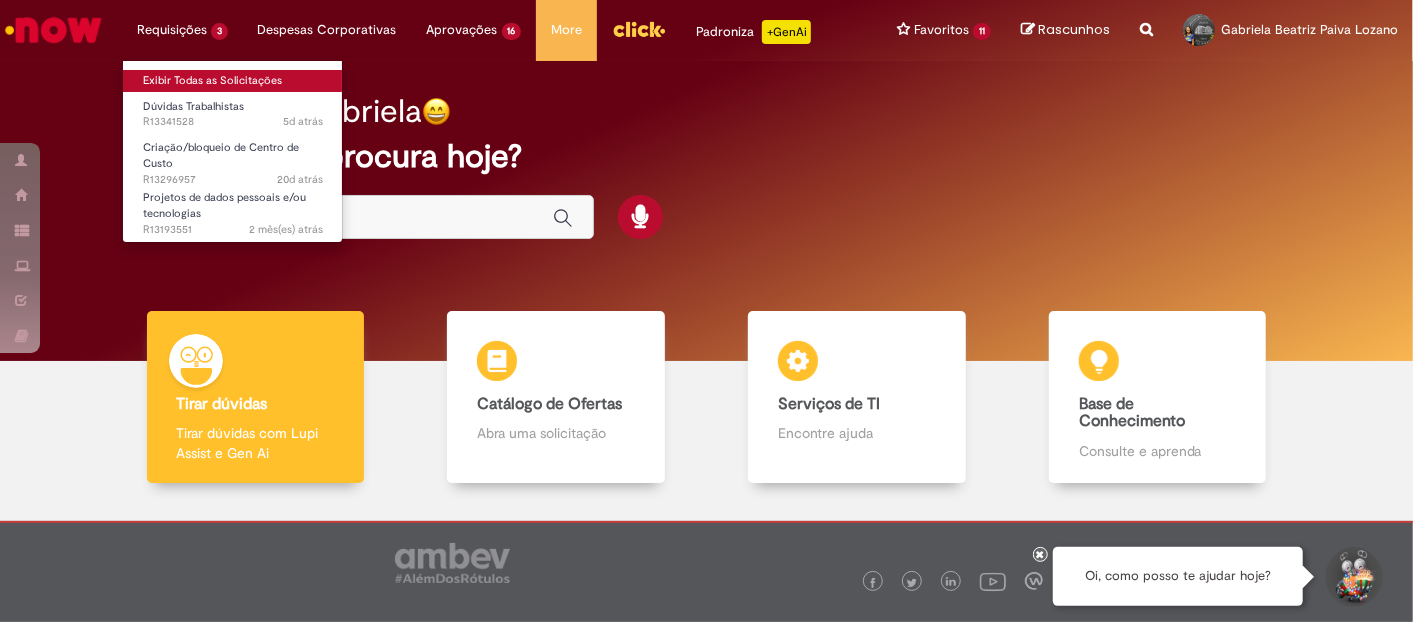 click on "Exibir Todas as Solicitações" at bounding box center [233, 81] 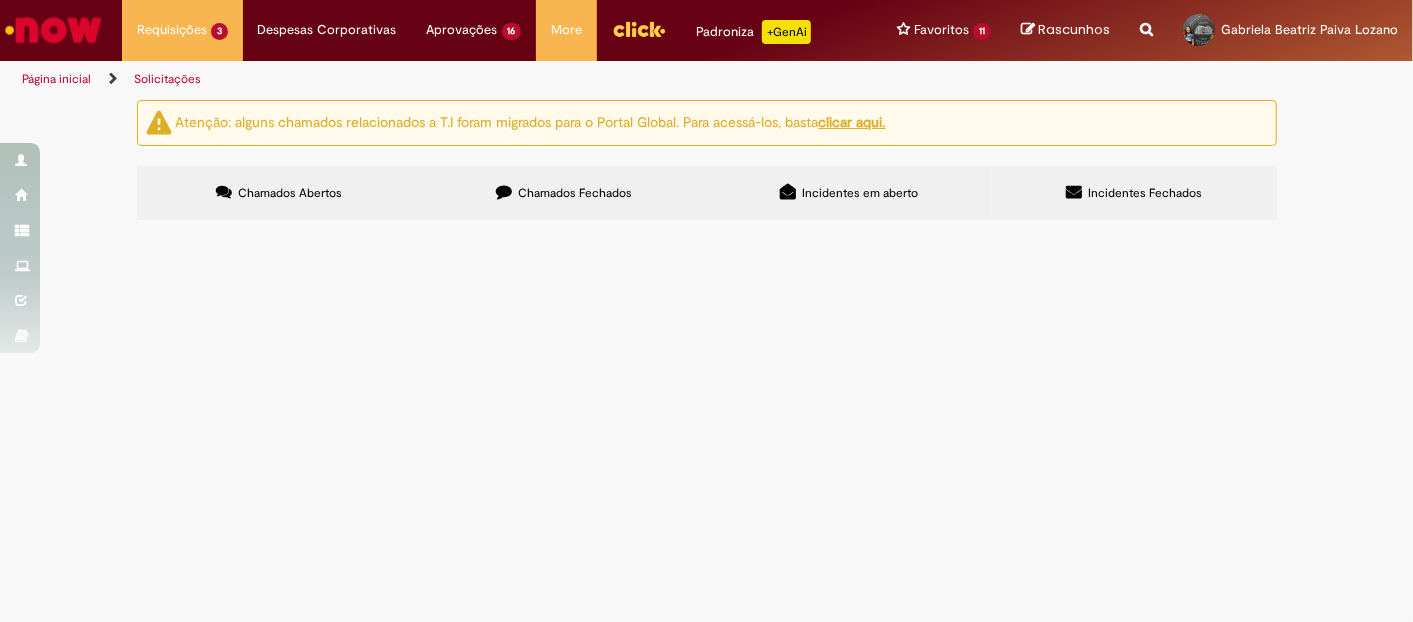click on "Chamados Fechados" at bounding box center [575, 193] 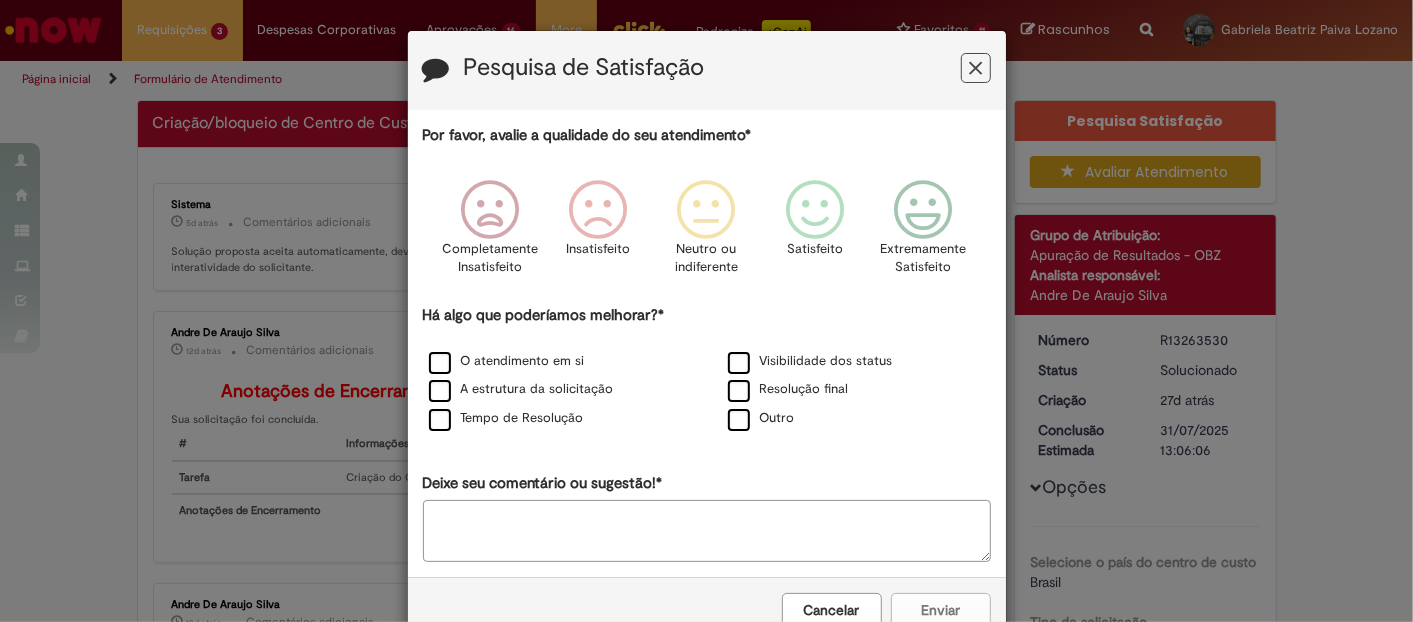 click at bounding box center (976, 68) 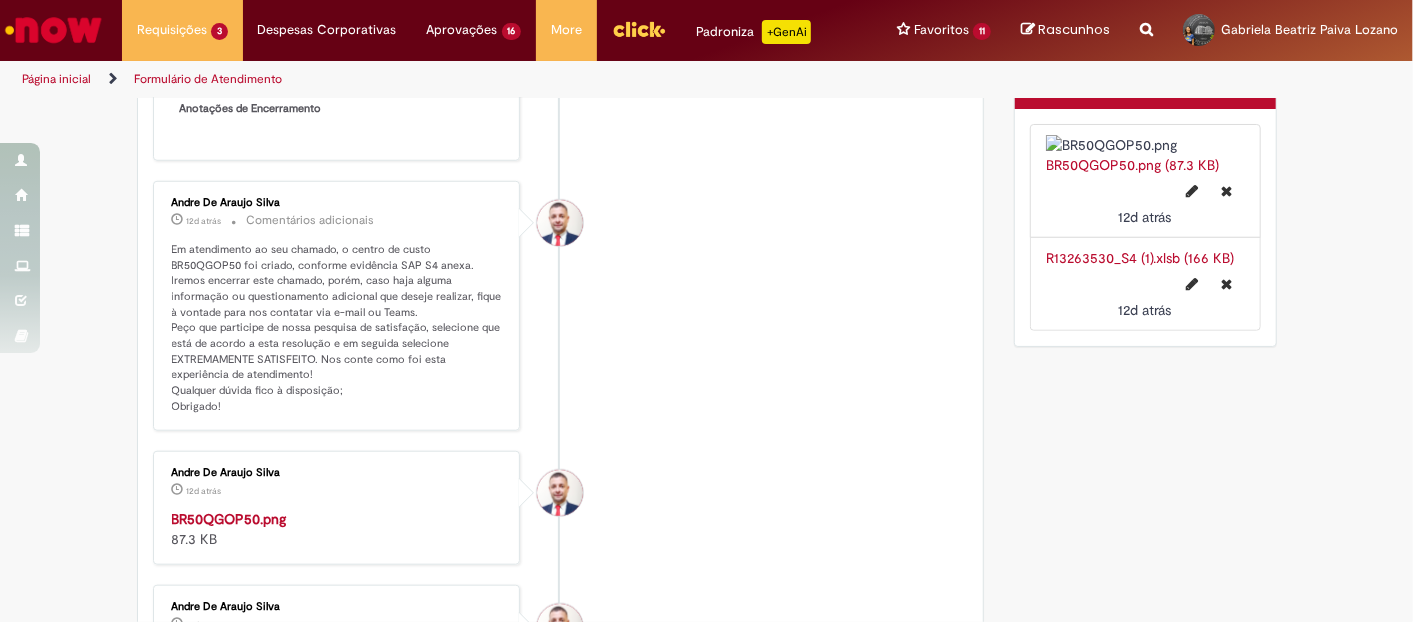 scroll, scrollTop: 888, scrollLeft: 0, axis: vertical 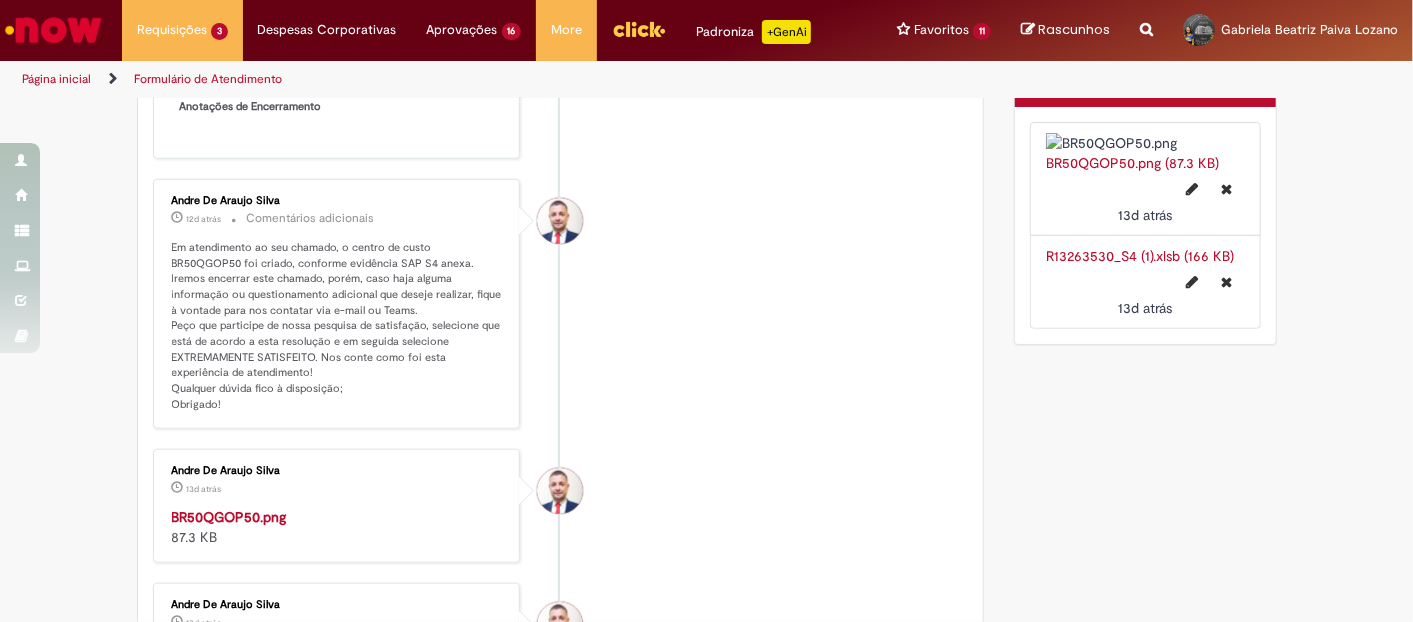 click on "Em atendimento ao seu chamado, o centro de custo BR50QGOP50 foi criado, conforme evidência SAP S4 anexa.
Iremos encerrar este chamado, porém, caso haja alguma informação ou questionamento adicional que deseje realizar, fique à vontade para nos contatar via e-mail ou Teams.
Peço que participe de nossa pesquisa de satisfação, selecione que está de acordo a esta resolução e em seguida selecione EXTREMAMENTE SATISFEITO. Nos conte como foi esta experiência de atendimento!
Qualquer dúvida fico à disposição;
Obrigado!" at bounding box center (338, 326) 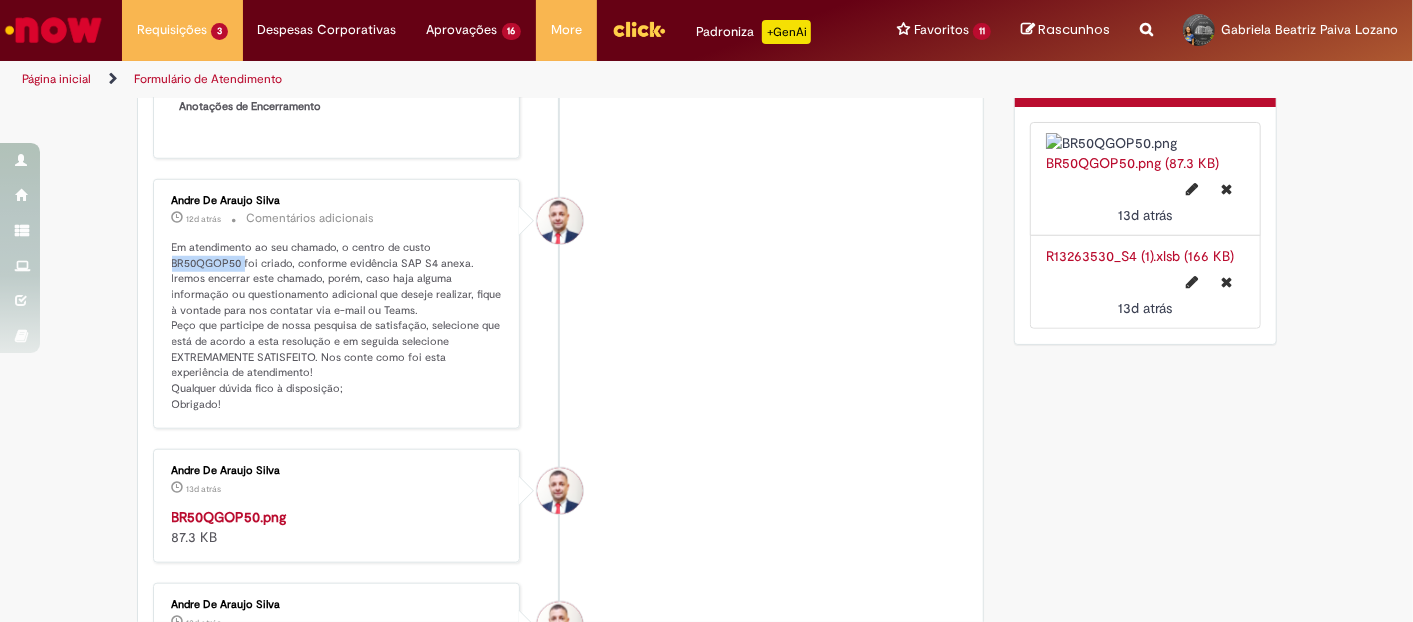 click on "Em atendimento ao seu chamado, o centro de custo BR50QGOP50 foi criado, conforme evidência SAP S4 anexa.
Iremos encerrar este chamado, porém, caso haja alguma informação ou questionamento adicional que deseje realizar, fique à vontade para nos contatar via e-mail ou Teams.
Peço que participe de nossa pesquisa de satisfação, selecione que está de acordo a esta resolução e em seguida selecione EXTREMAMENTE SATISFEITO. Nos conte como foi esta experiência de atendimento!
Qualquer dúvida fico à disposição;
Obrigado!" at bounding box center (338, 326) 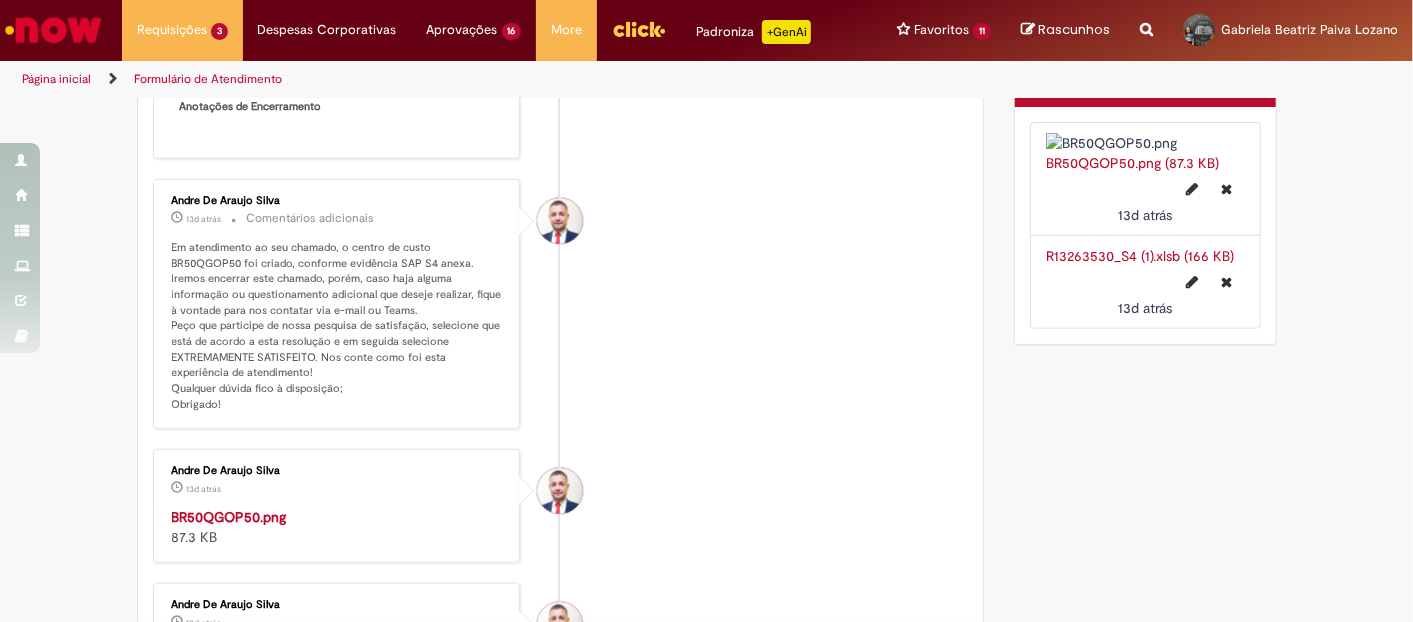 click on "[FIRST] [LAST]
13d atrás 13 dias atrás     Comentários adicionais
Em atendimento ao seu chamado, o centro de custo BR50QGOP50 foi criado, conforme evidência SAP S4 anexa.
Iremos encerrar este chamado, porém, caso haja alguma informação ou questionamento adicional que deseje realizar, fique à vontade para nos contatar via e-mail ou Teams.
Peço que participe de nossa pesquisa de satisfação, selecione que está de acordo a esta resolução e em seguida selecione EXTREMAMENTE SATISFEITO. Nos conte como foi esta experiência de atendimento!
Qualquer dúvida fico à disposição;
Obrigado!" at bounding box center [561, 304] 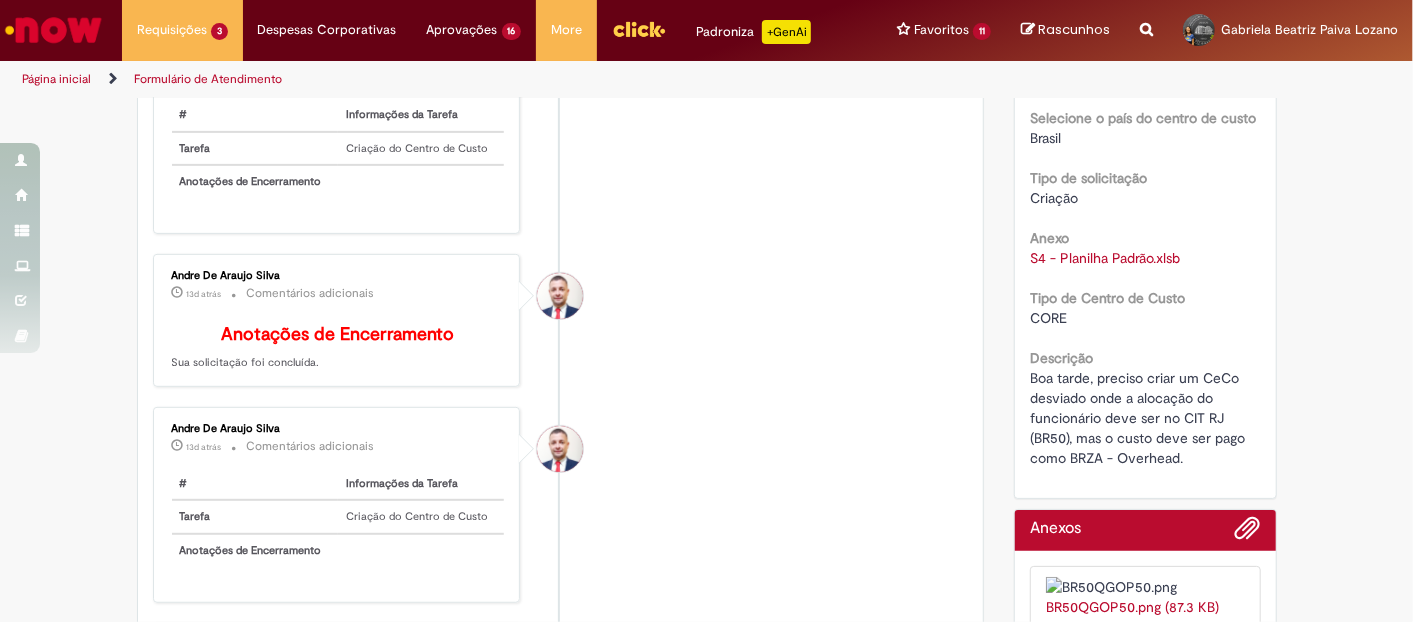 scroll, scrollTop: 0, scrollLeft: 0, axis: both 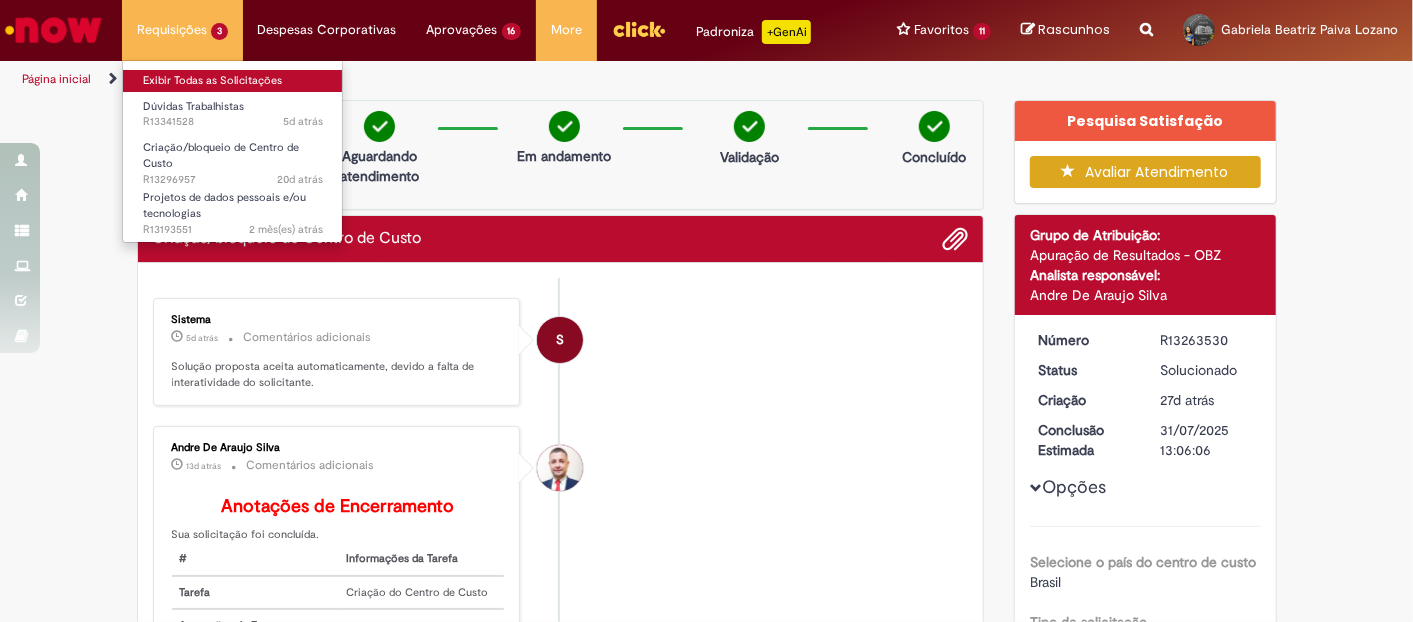 click on "Exibir Todas as Solicitações" at bounding box center (233, 81) 